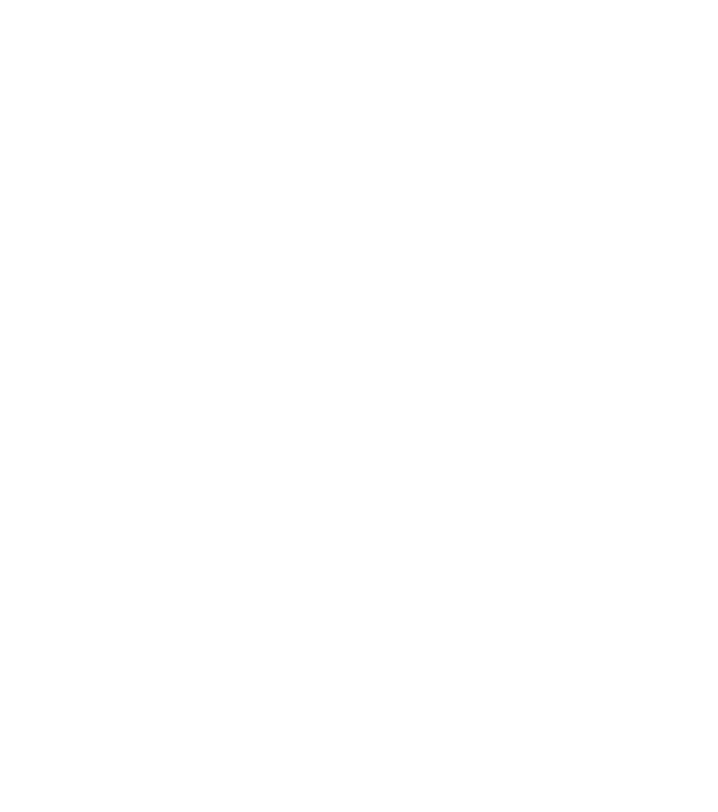 scroll, scrollTop: 0, scrollLeft: 0, axis: both 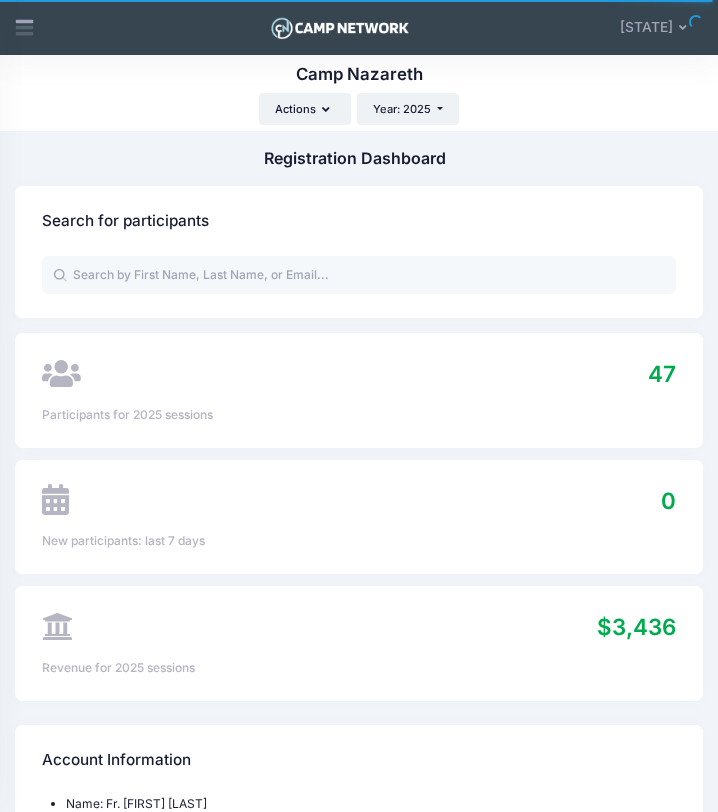 select 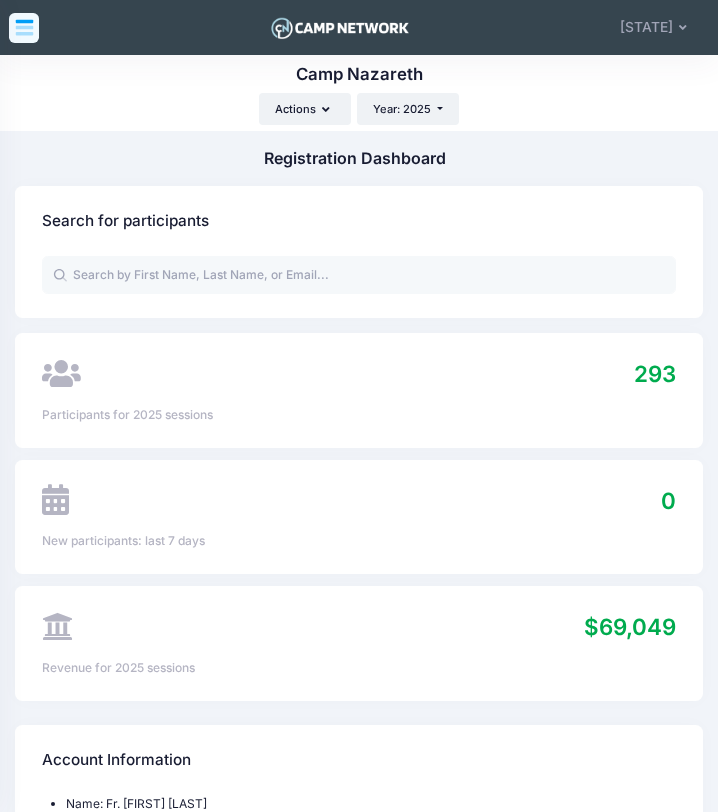 click at bounding box center [24, 28] 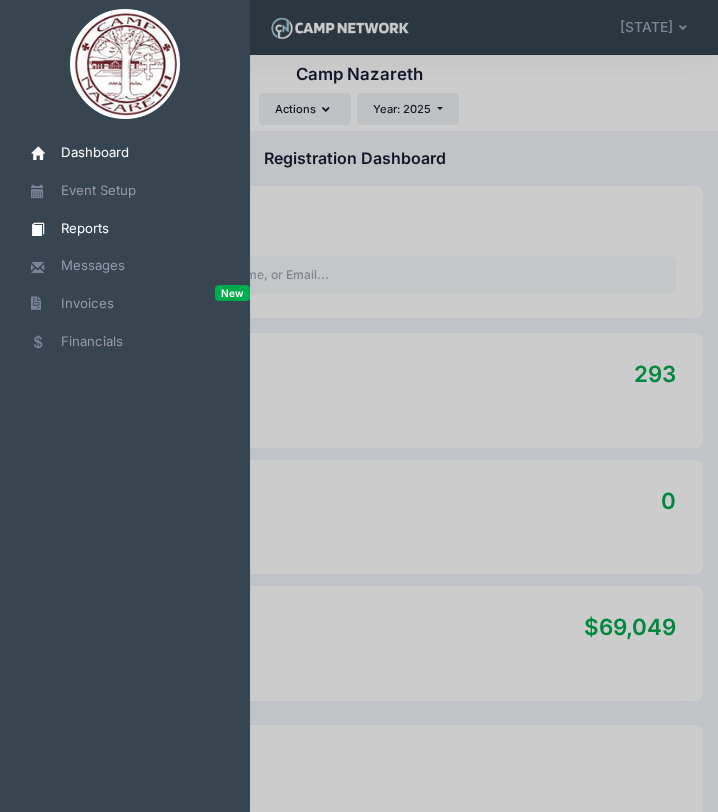 click on "Reports" at bounding box center [135, 229] 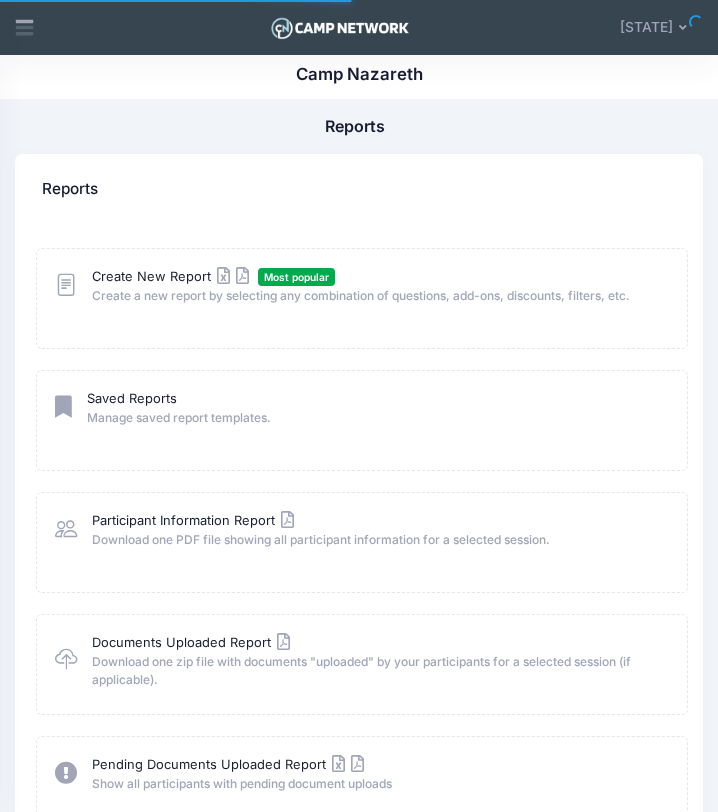 scroll, scrollTop: 0, scrollLeft: 0, axis: both 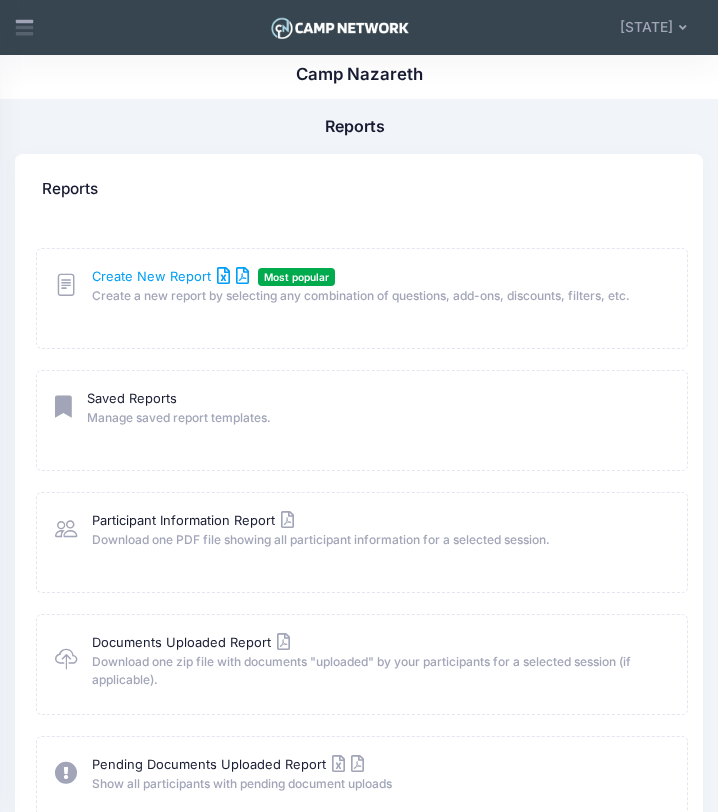click on "Create New Report" at bounding box center (170, 276) 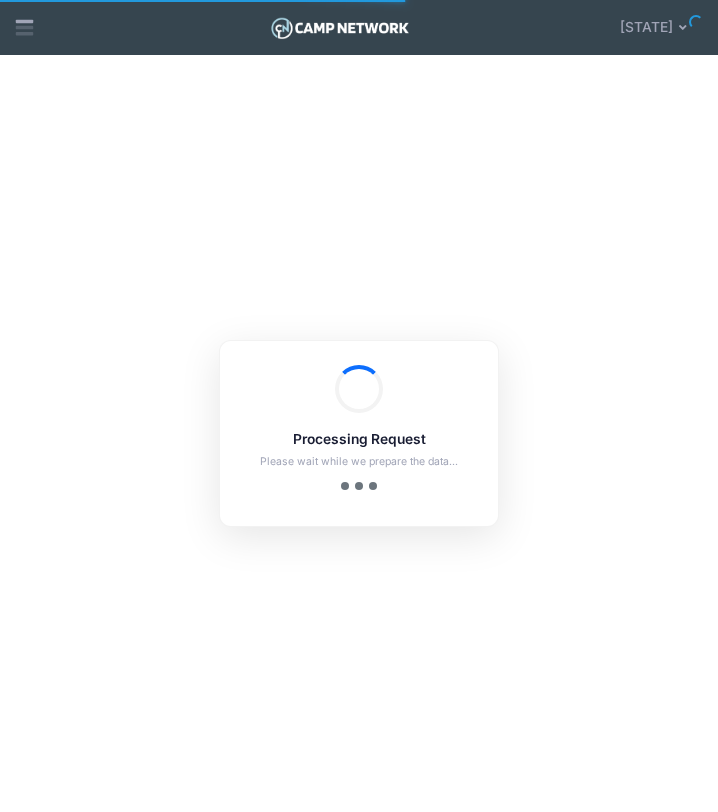 scroll, scrollTop: 0, scrollLeft: 0, axis: both 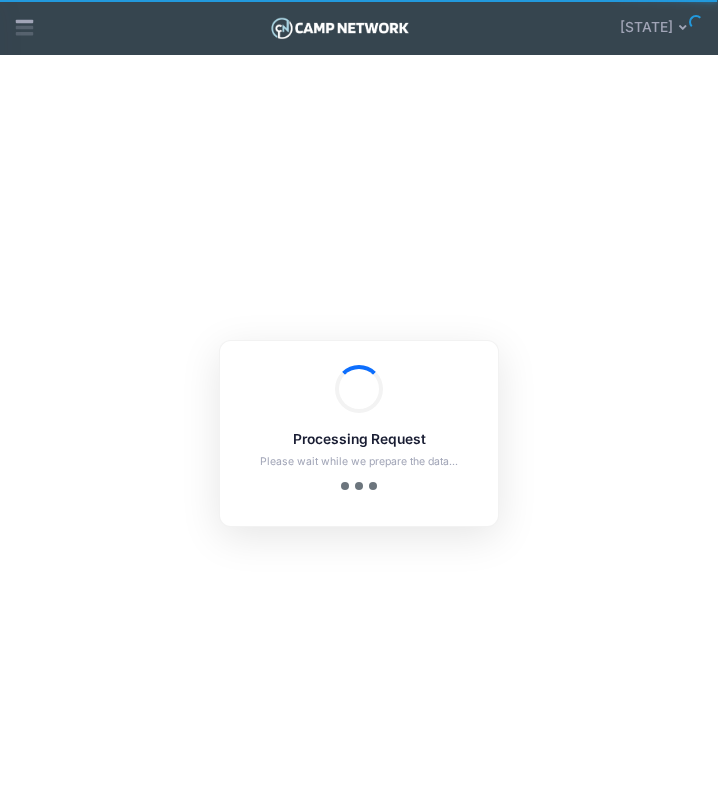 checkbox on "true" 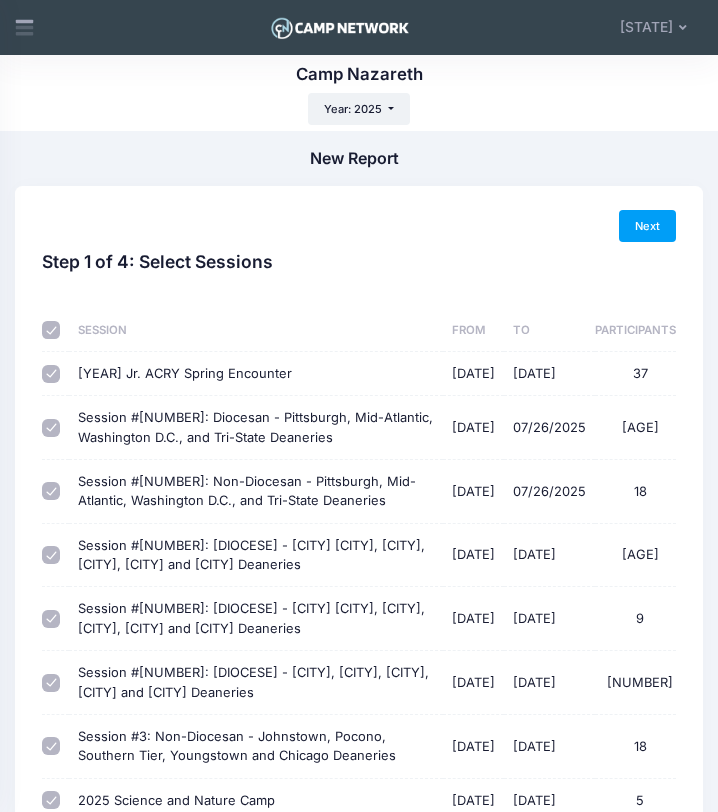 click at bounding box center (51, 330) 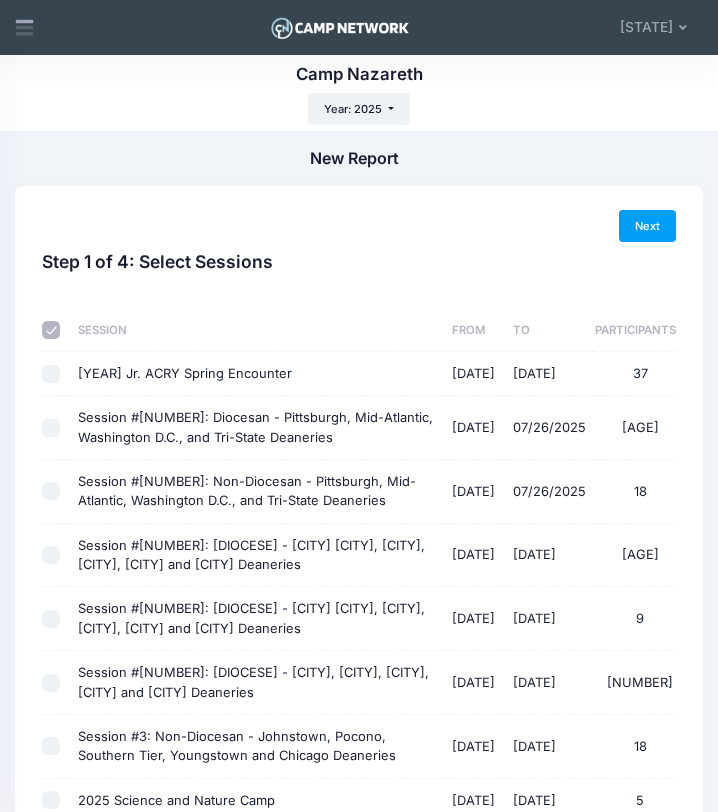 checkbox on "false" 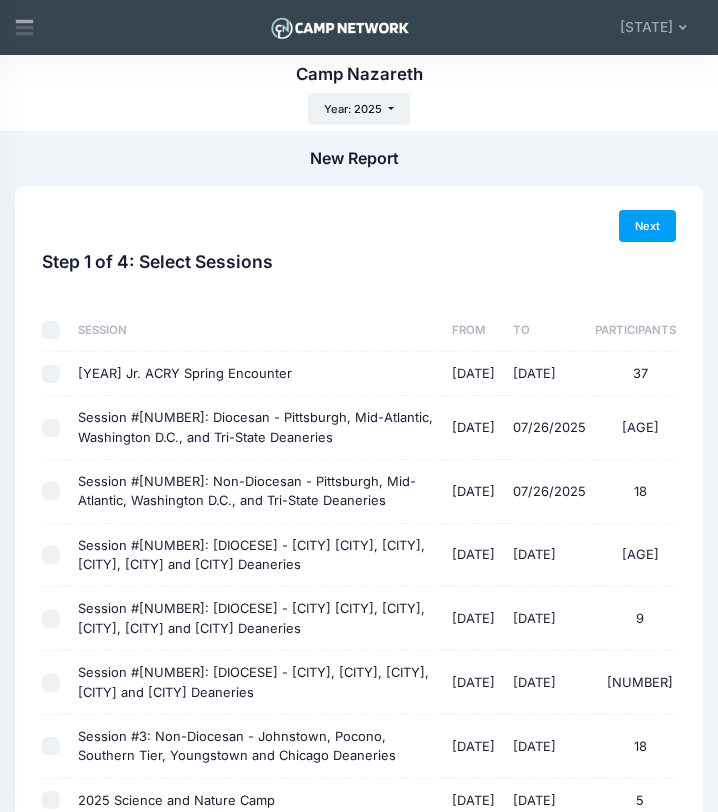 checkbox on "false" 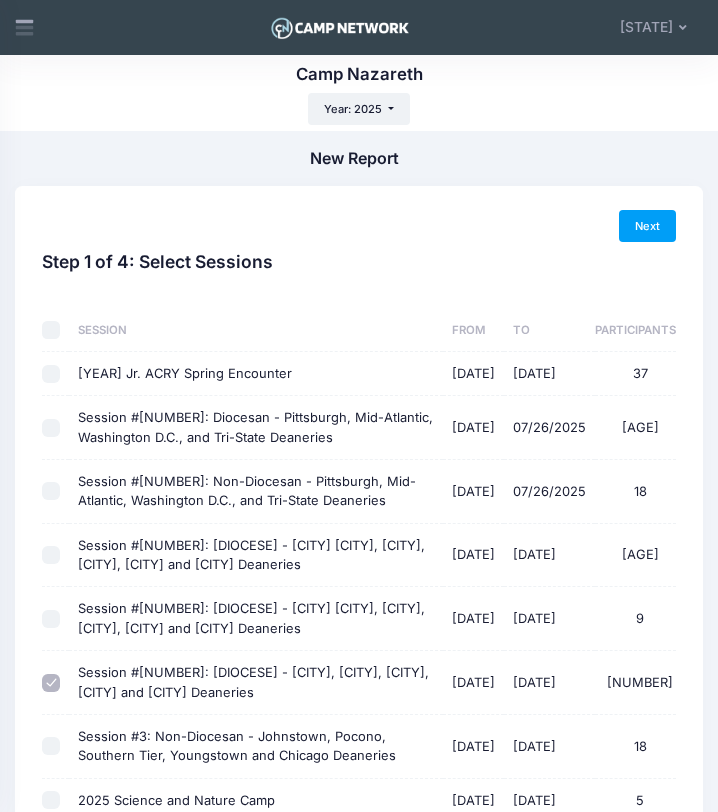 click on "Session #[NUMBER]: Non-Diocesan - Johnstown, Pocono, Southern Tier, Youngstown and Chicago Deaneries [DATE] - [DATE] [NUMBER]" at bounding box center (51, 746) 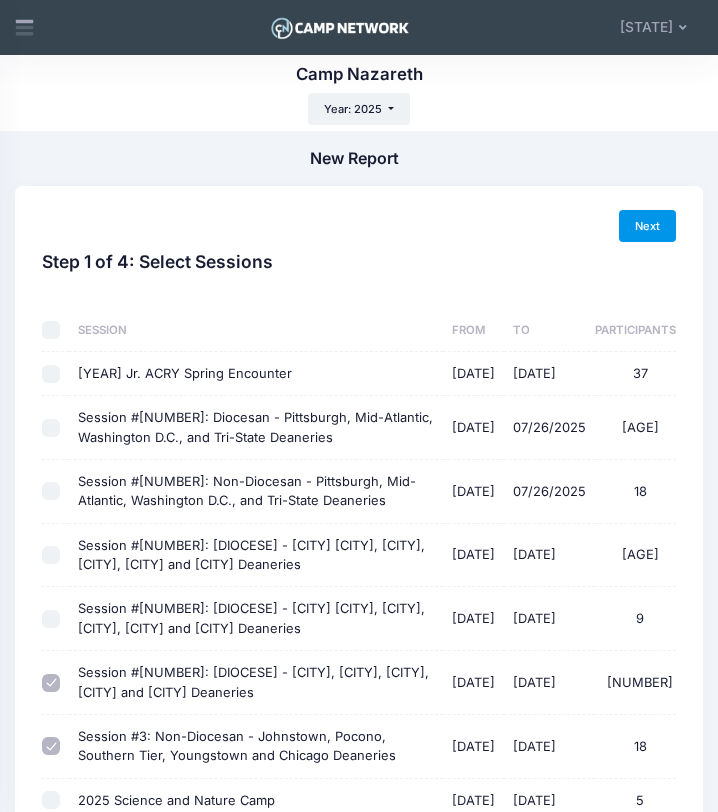 click on "Next" at bounding box center [647, 226] 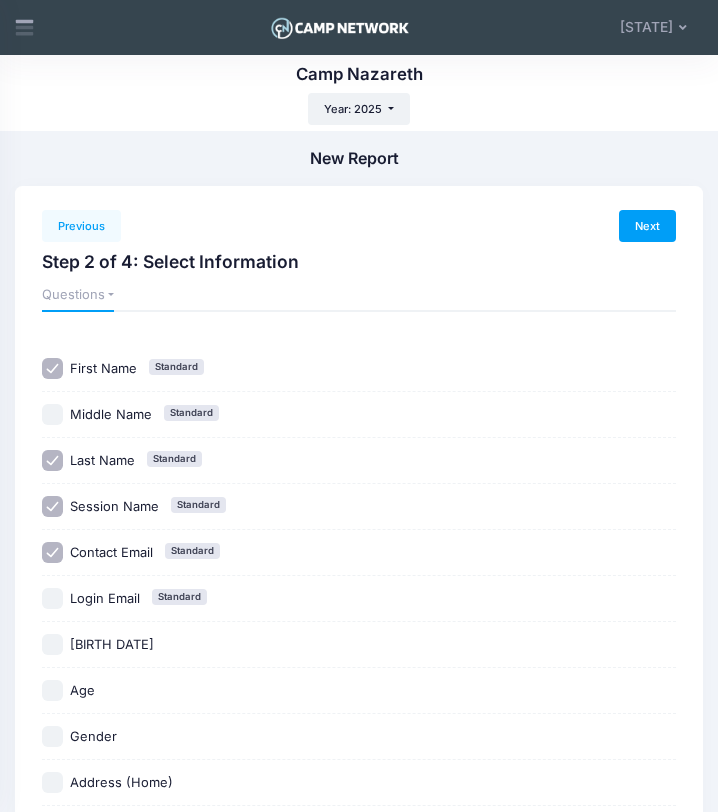 click on "Session Name Standard" at bounding box center (52, 506) 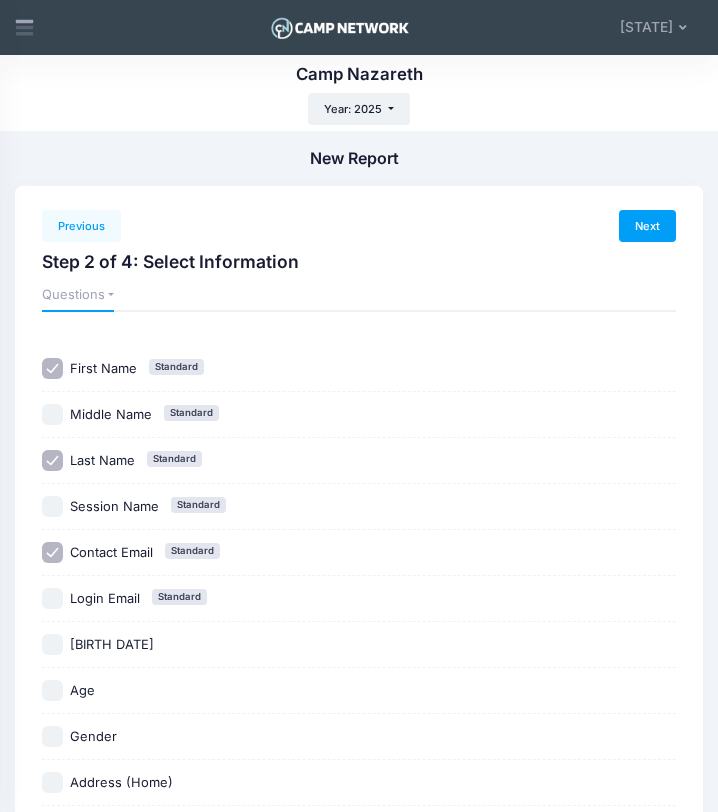click on "Contact Email Standard" at bounding box center [52, 552] 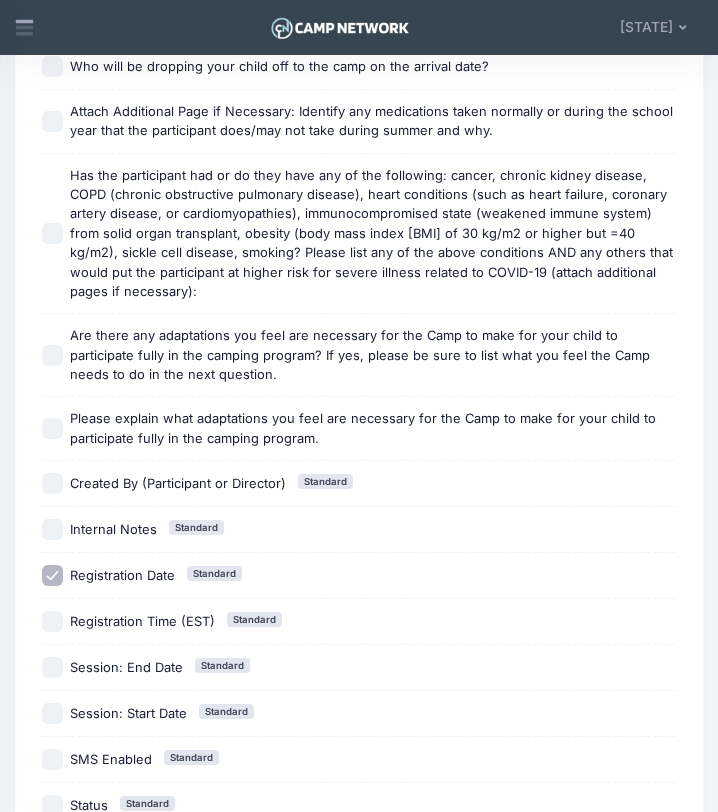 scroll, scrollTop: 5080, scrollLeft: 0, axis: vertical 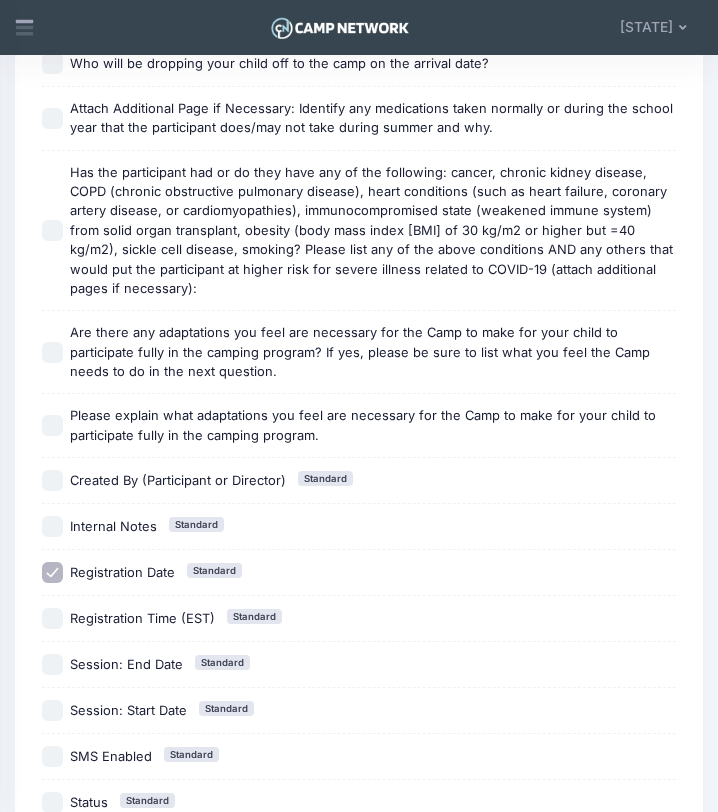click on "Registration Date Standard" at bounding box center (52, 572) 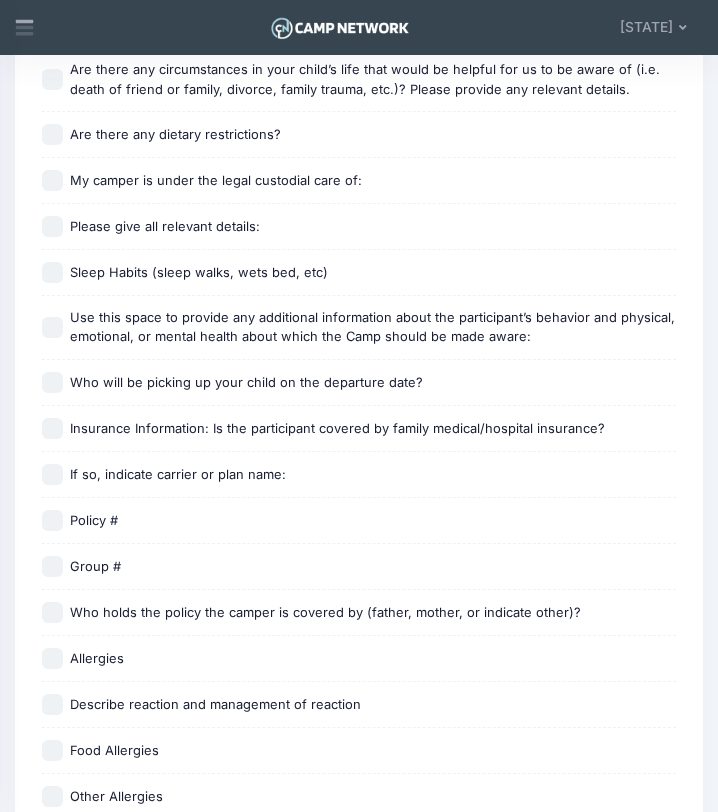 scroll, scrollTop: 1454, scrollLeft: 0, axis: vertical 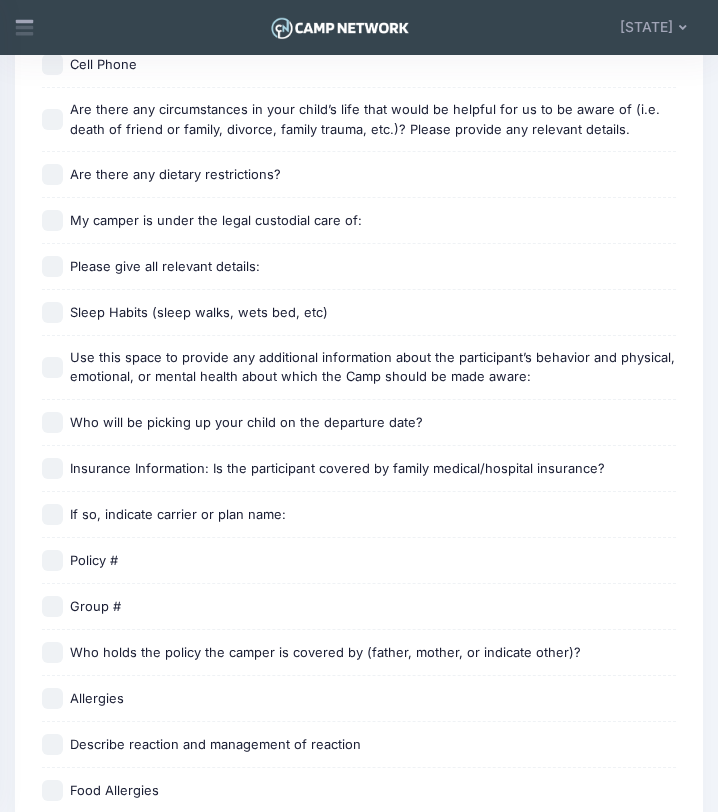 click on "Who will be picking up your child on the departure date?" at bounding box center [52, 422] 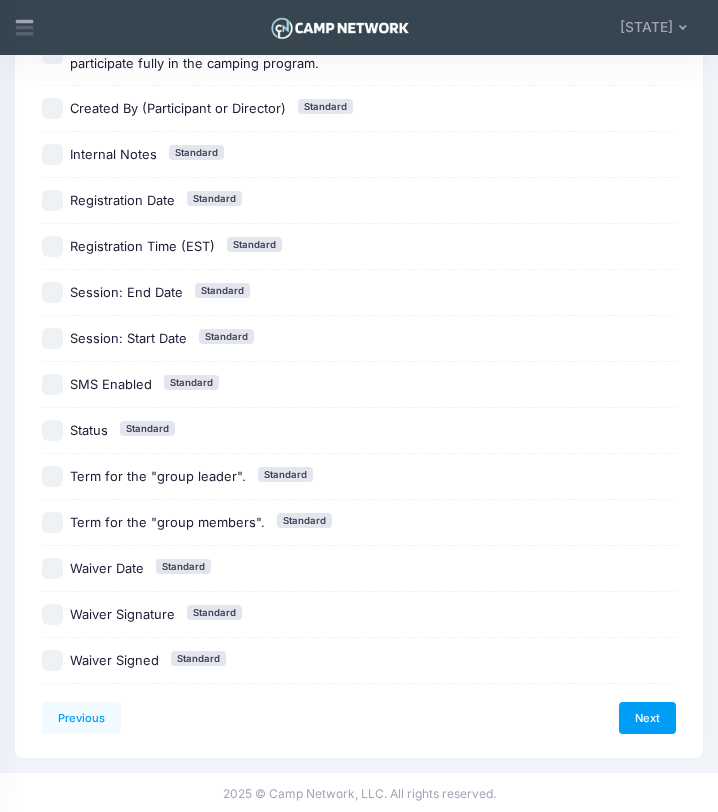 scroll, scrollTop: 5454, scrollLeft: 0, axis: vertical 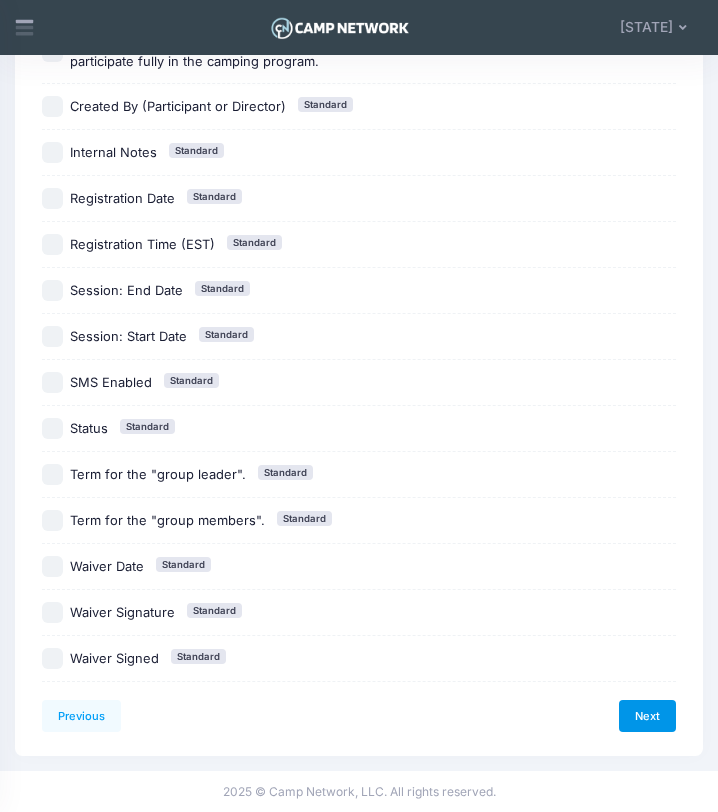 click on "Next" at bounding box center (647, 716) 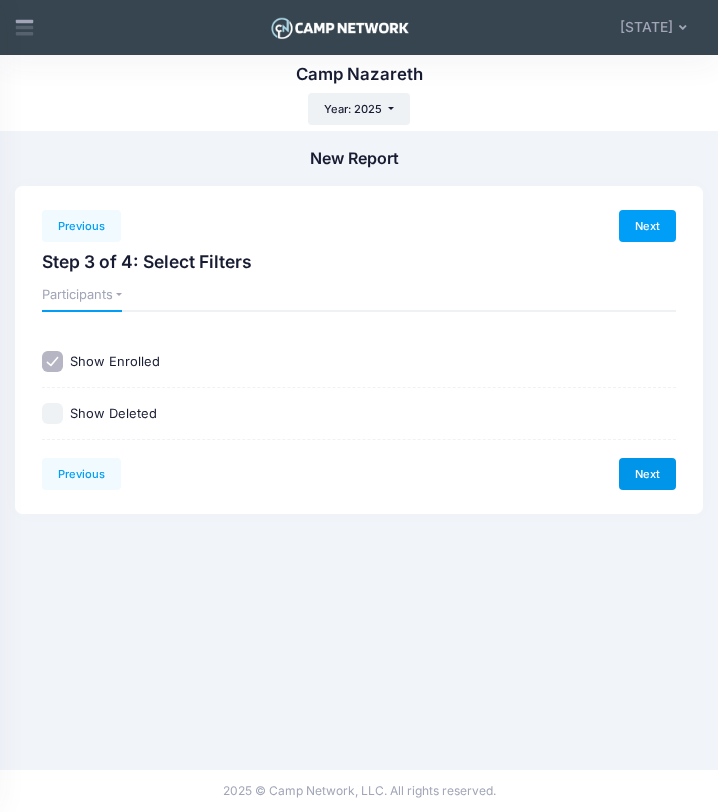 click on "Next" at bounding box center (647, 474) 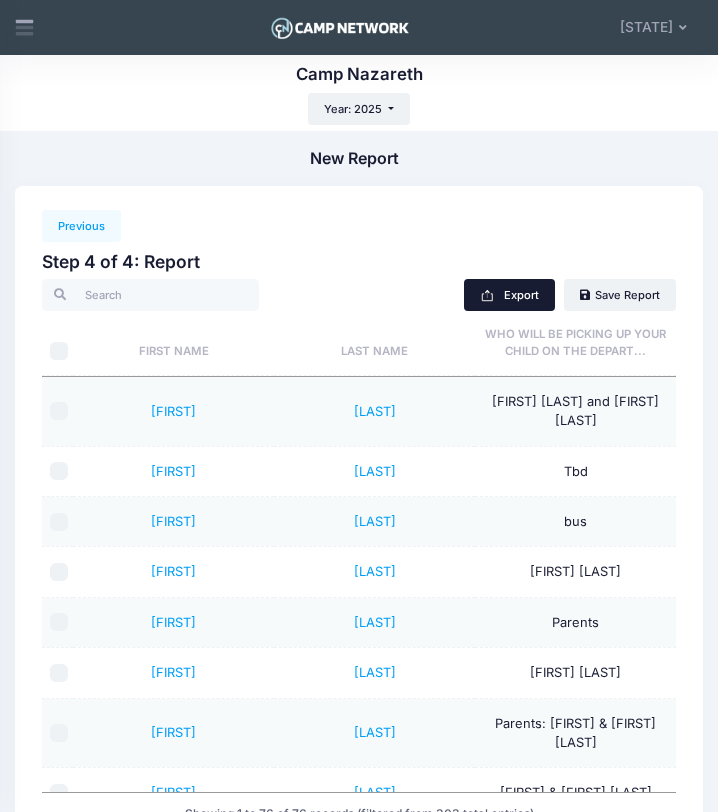 click on "Export" at bounding box center (509, 295) 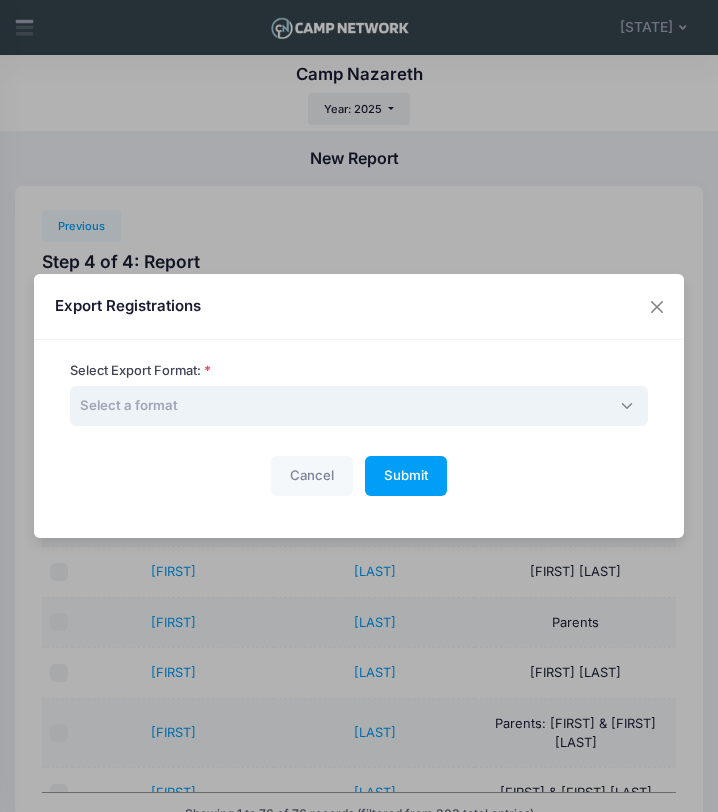 click on "Select a format" at bounding box center (359, 406) 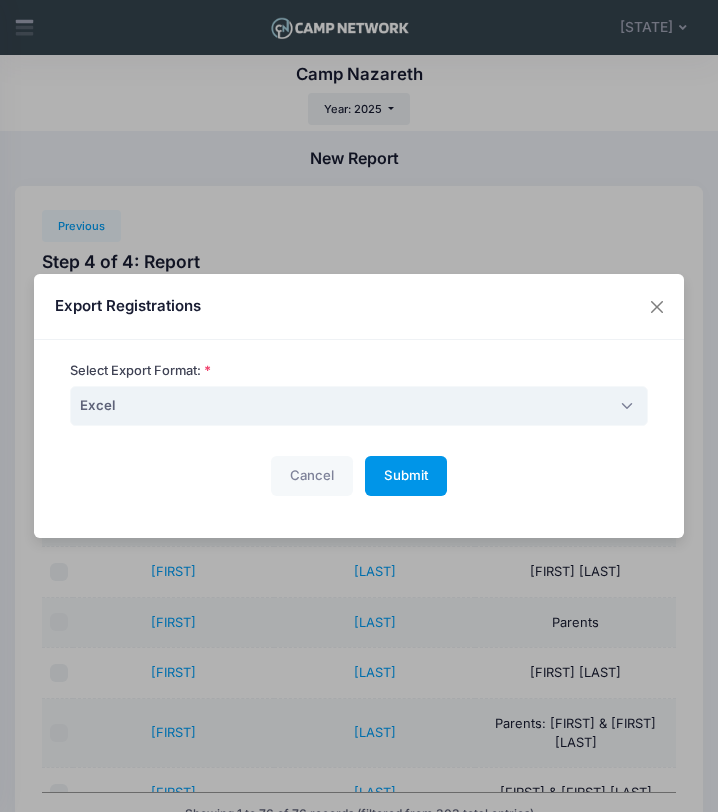 click on "Submit
Please wait..." at bounding box center [406, 476] 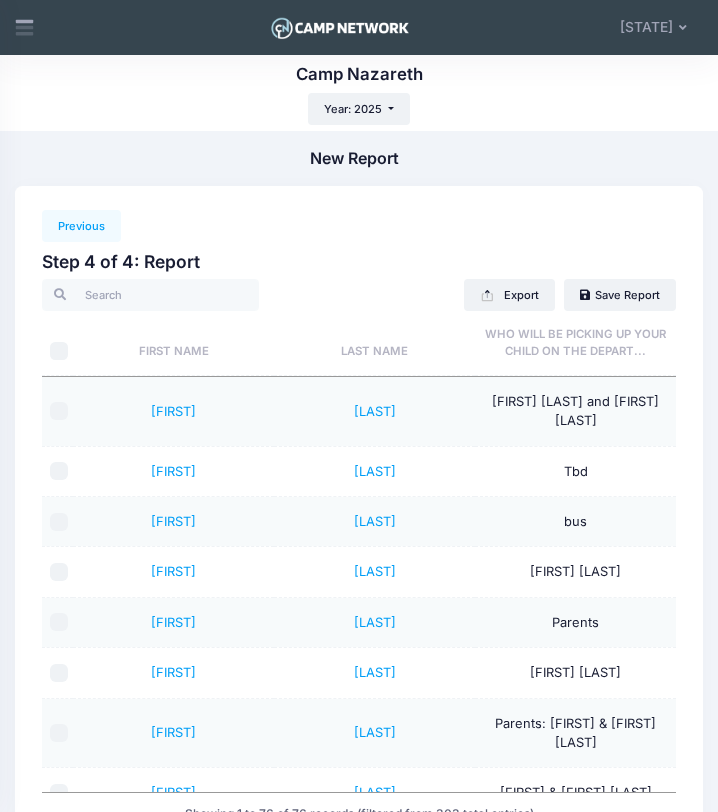 click on "New Report
Reports
Previous
Next
Step  4  of 4:  Create Report
1  Select Sessions
2 Select Information
3  Select Filters
4 Create Report
Created By Participant" at bounding box center (359, 547) 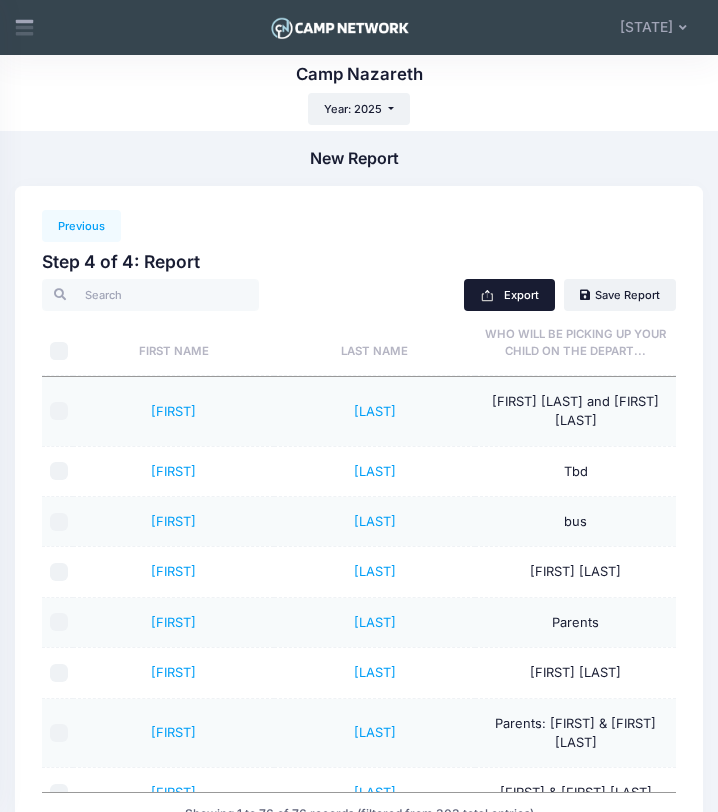 click on "Export" at bounding box center [509, 295] 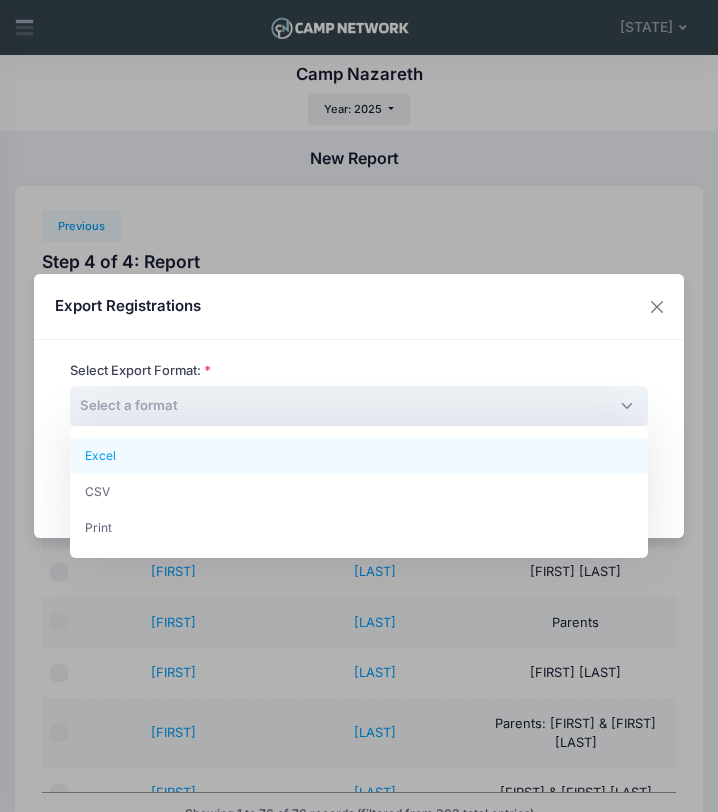 click on "Select a format" at bounding box center (359, 406) 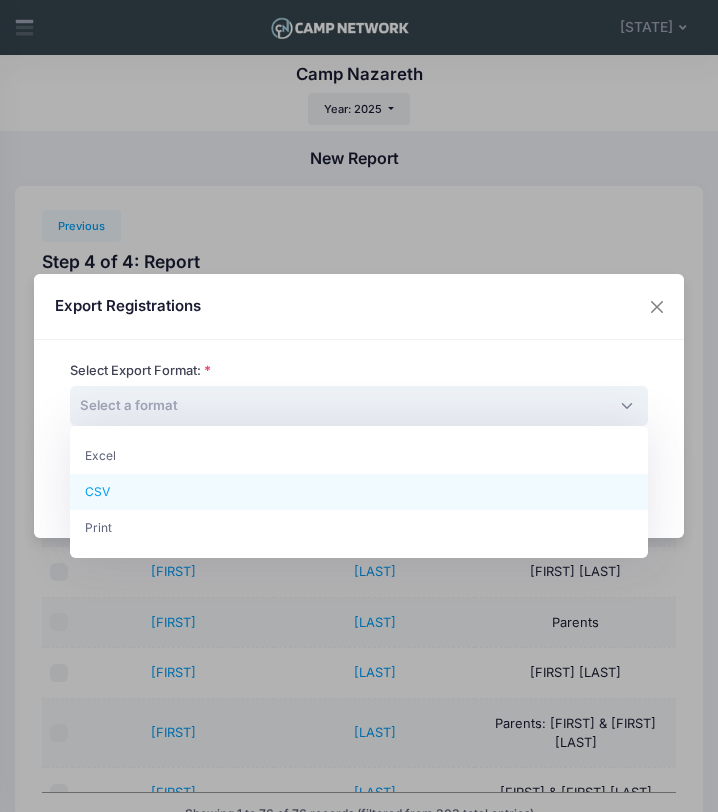 select on "csv" 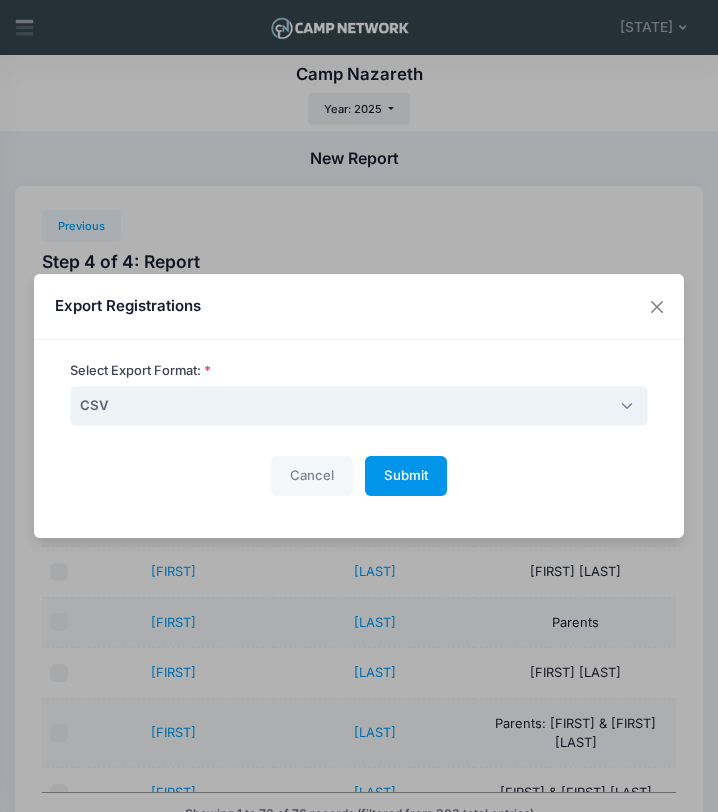 click on "Submit" at bounding box center (406, 475) 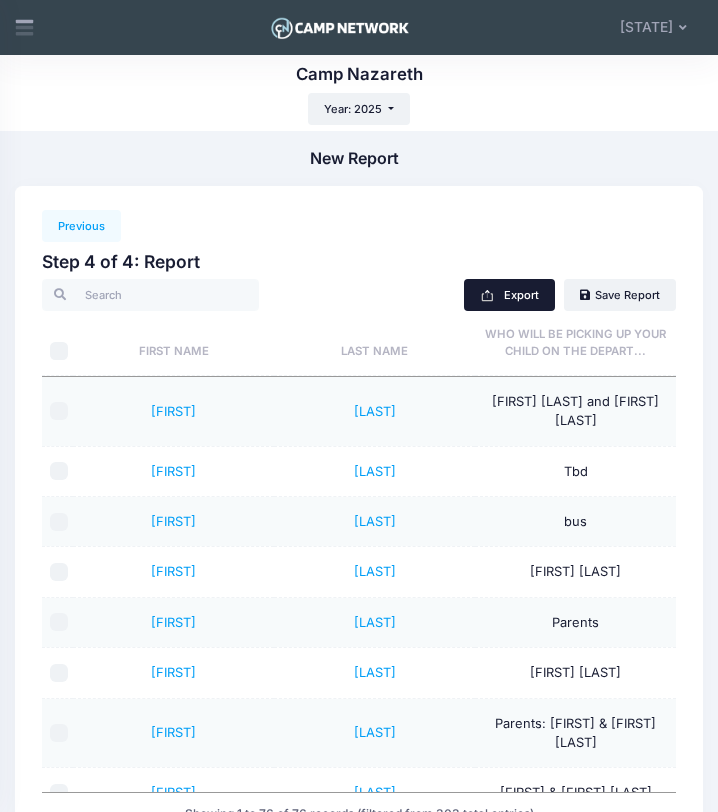 scroll, scrollTop: 4, scrollLeft: 0, axis: vertical 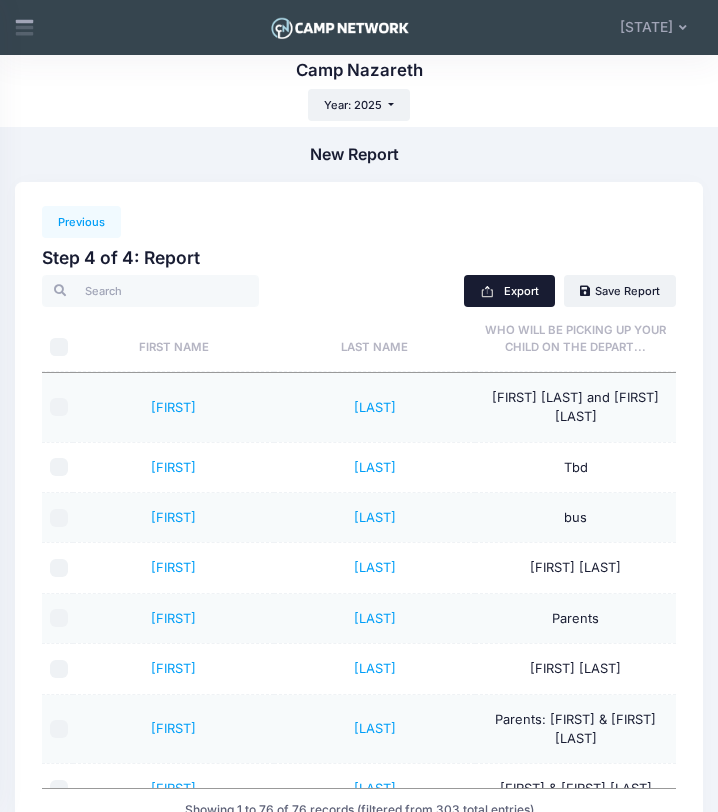 click on "Export" at bounding box center (509, 291) 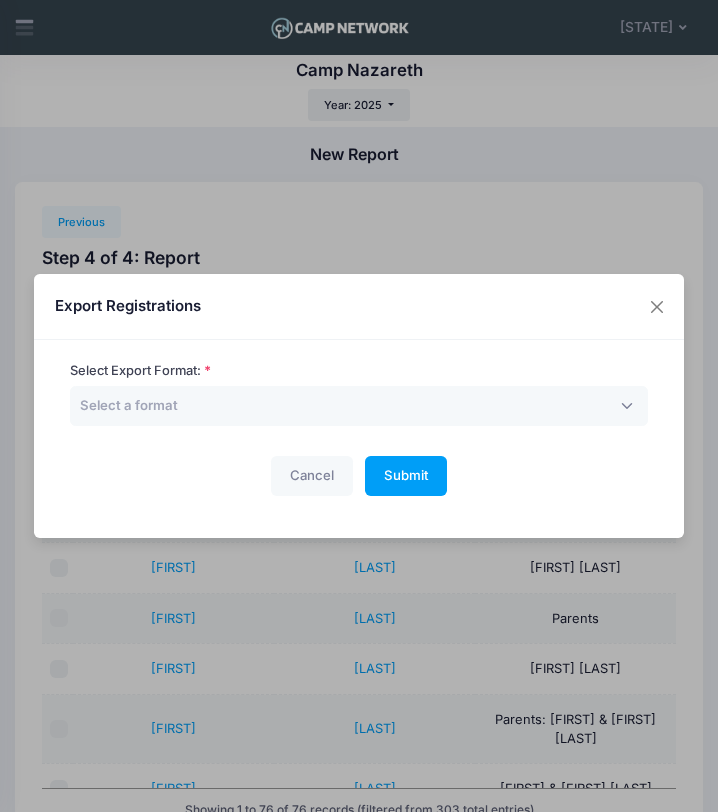 click on "Export Registrations
Select Export Format:
Excel CSV Print Select a format
Cancel
Submit
Please wait..." at bounding box center [359, 406] 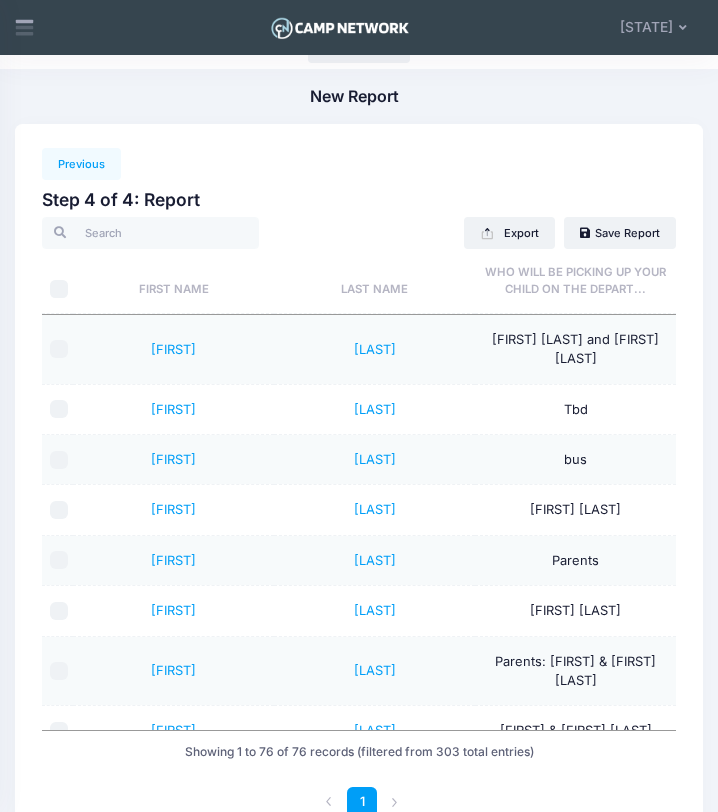 scroll, scrollTop: 0, scrollLeft: 0, axis: both 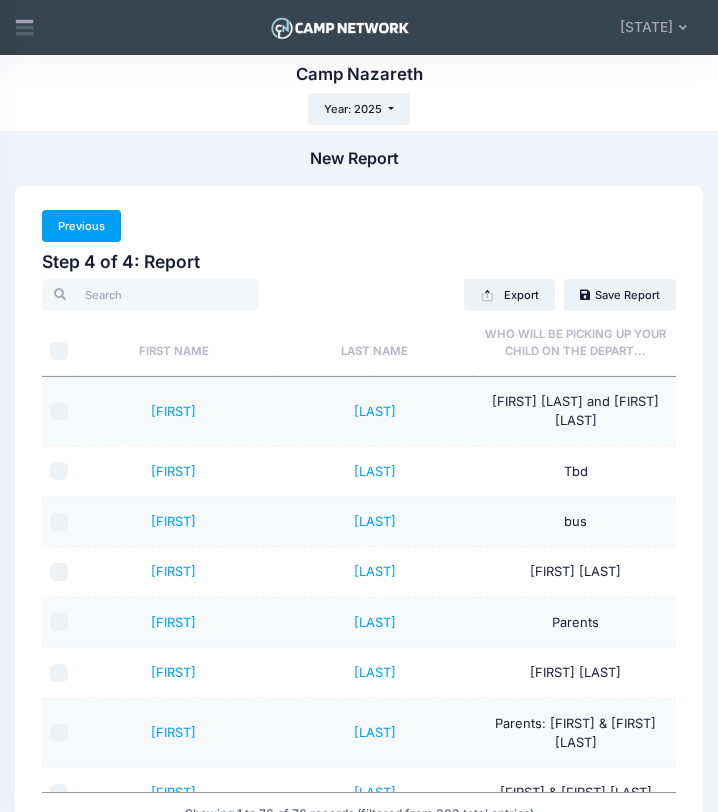 click on "Previous" at bounding box center (81, 226) 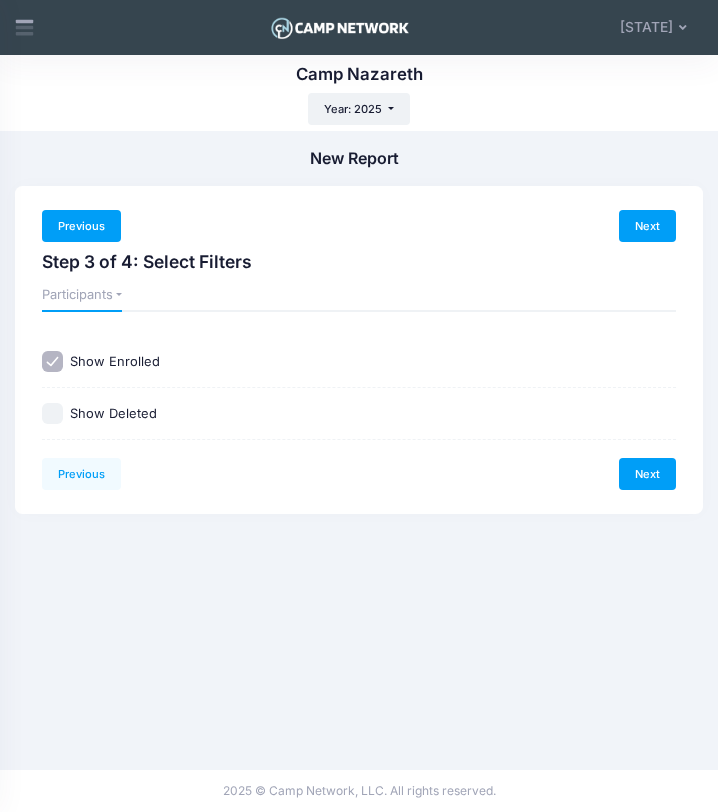 click on "Previous" at bounding box center [81, 226] 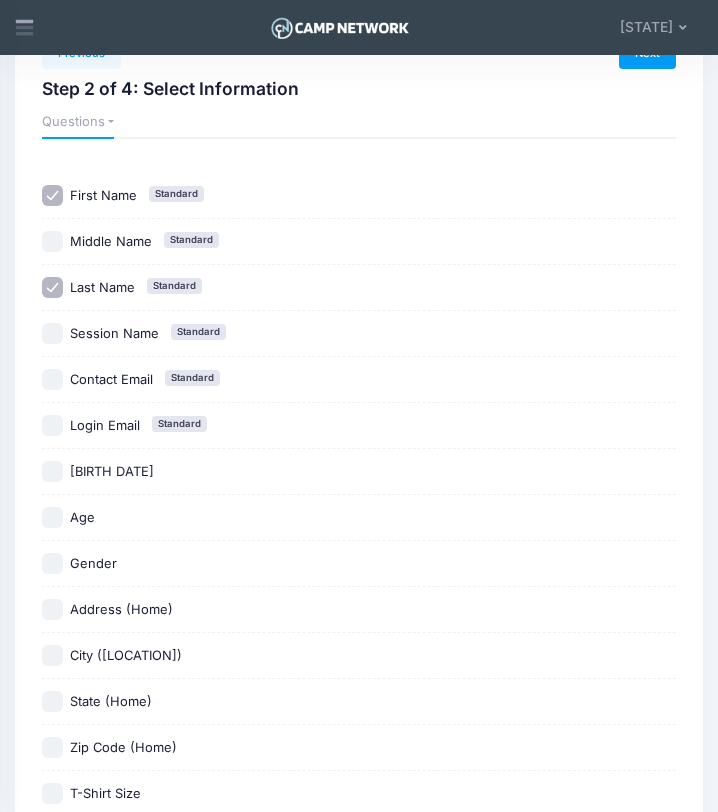 scroll, scrollTop: 174, scrollLeft: 0, axis: vertical 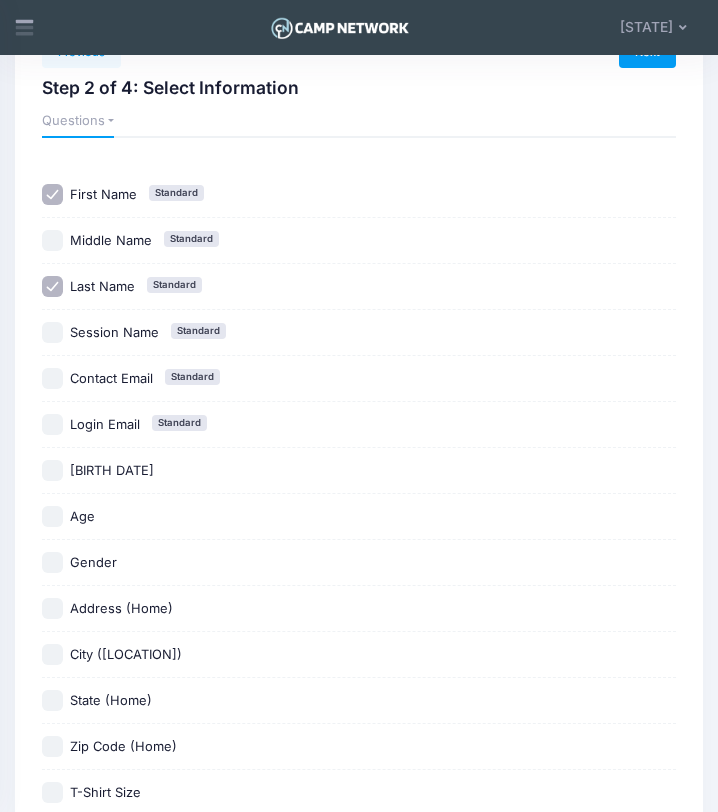 click on "Age" at bounding box center (52, 516) 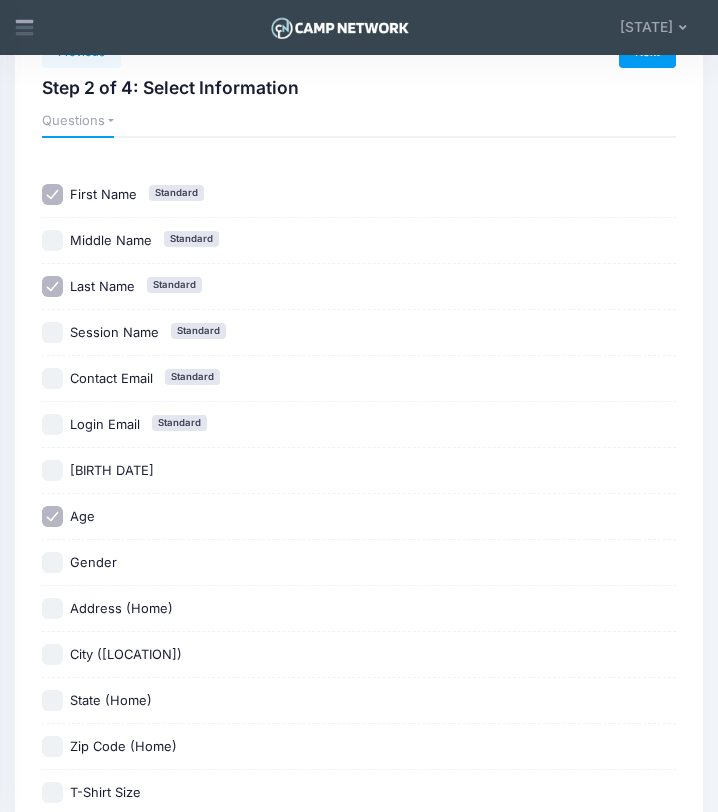 click on "Gender" at bounding box center (52, 562) 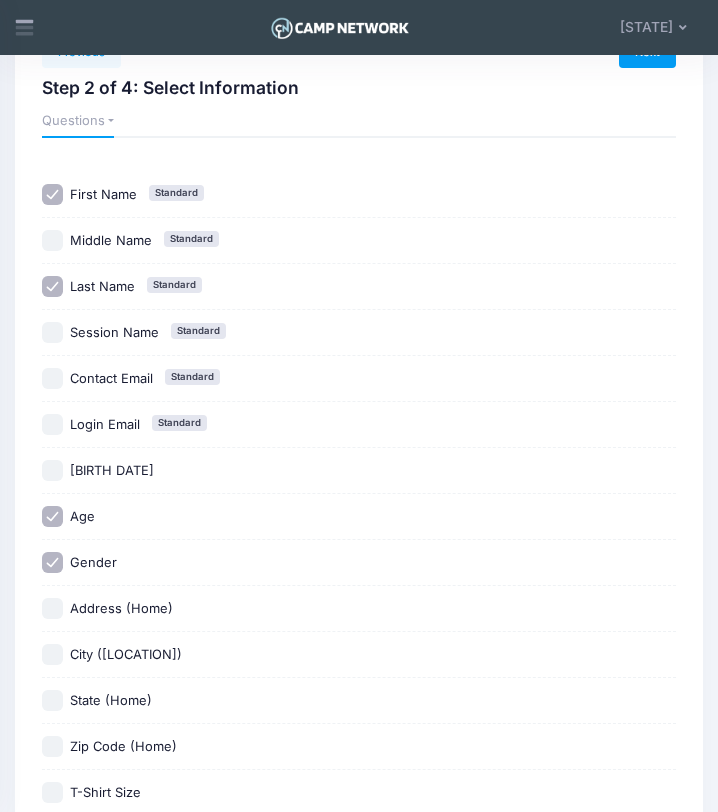 scroll, scrollTop: 0, scrollLeft: 0, axis: both 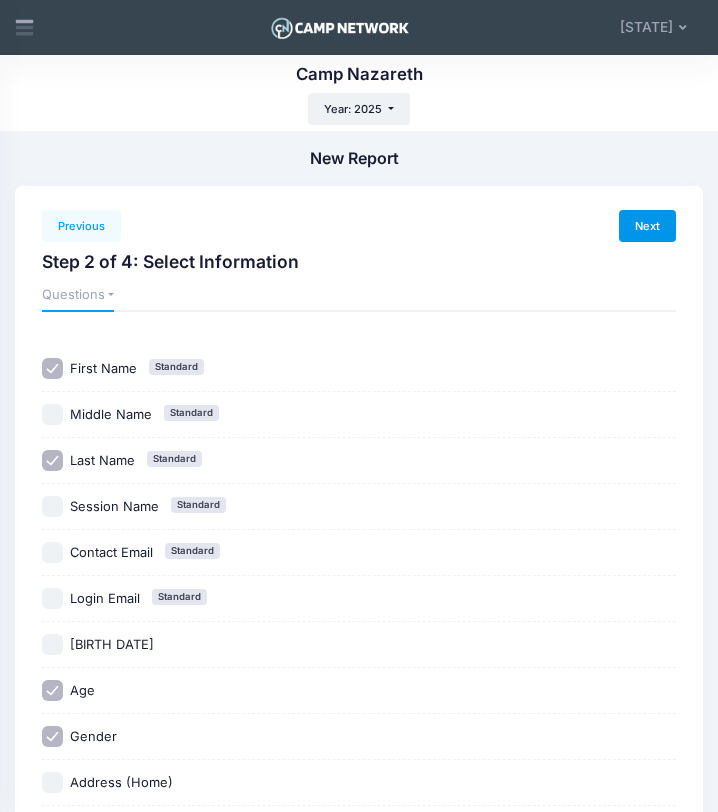 click on "Next" at bounding box center (647, 226) 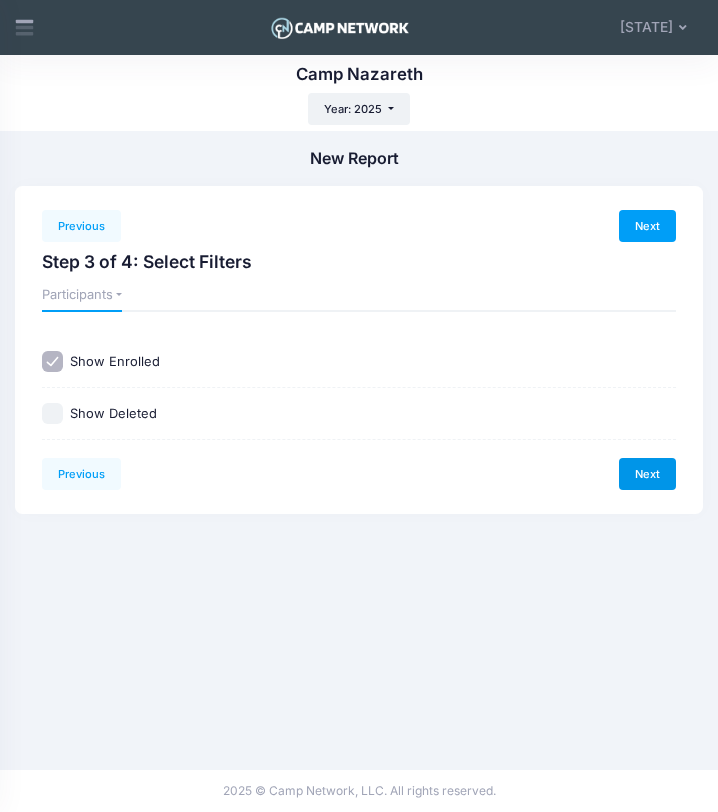 click on "Next" at bounding box center [647, 474] 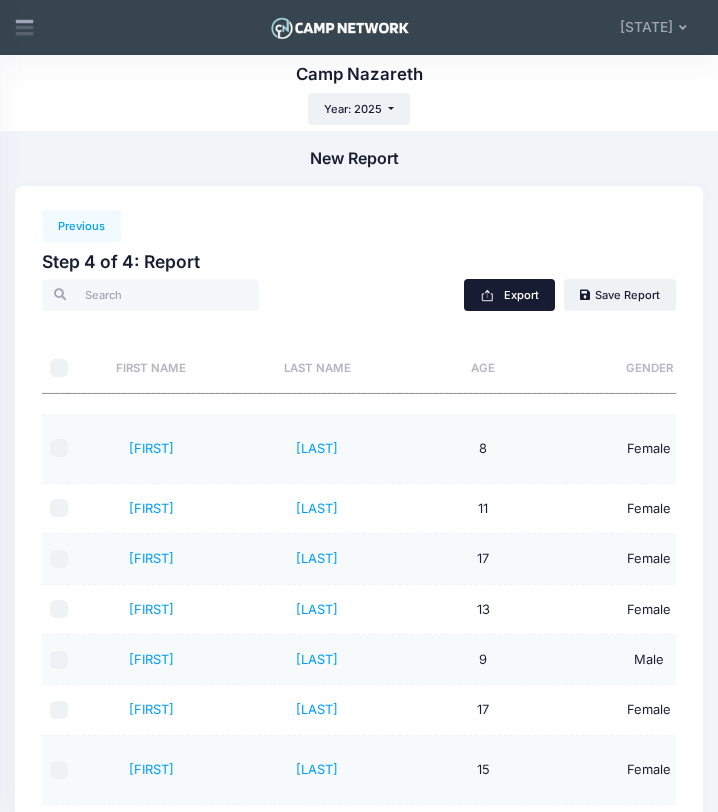 click on "Export" at bounding box center [509, 295] 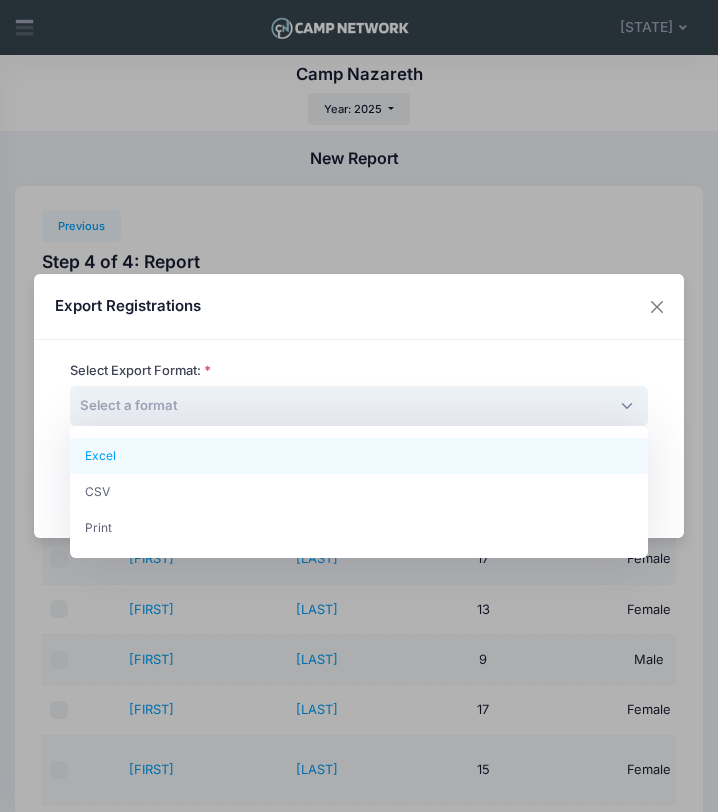 click on "Select a format" at bounding box center (359, 406) 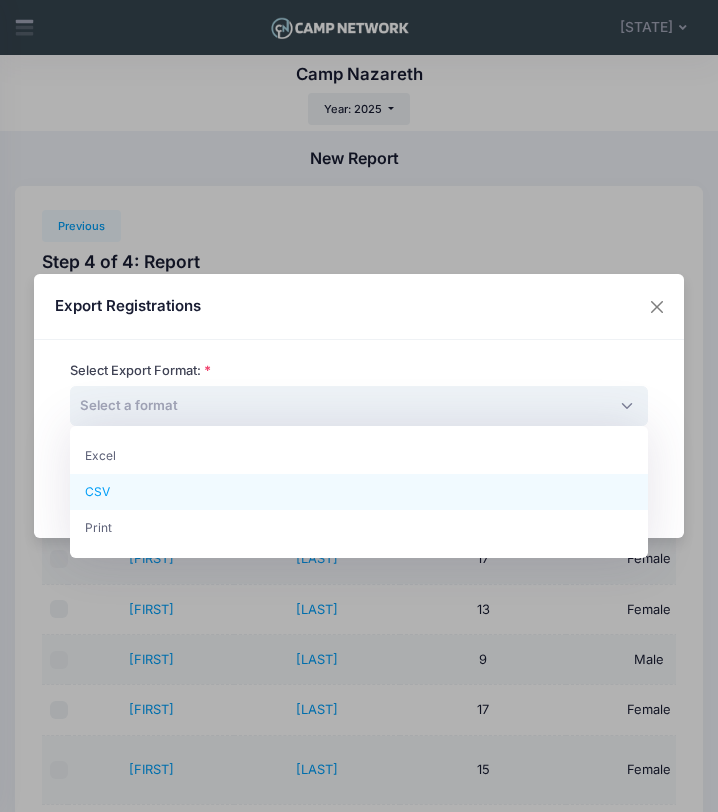select on "csv" 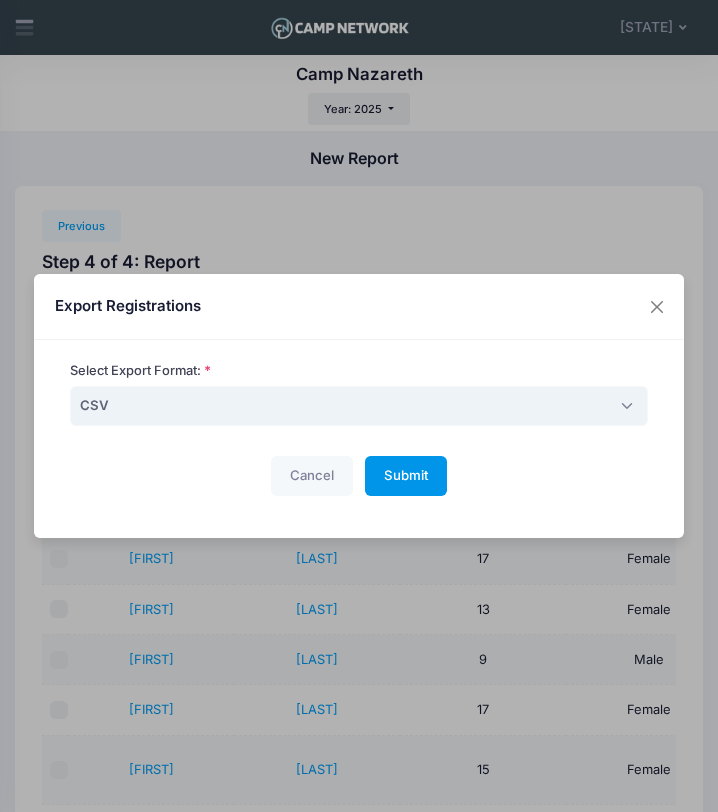 click on "Submit" at bounding box center (406, 475) 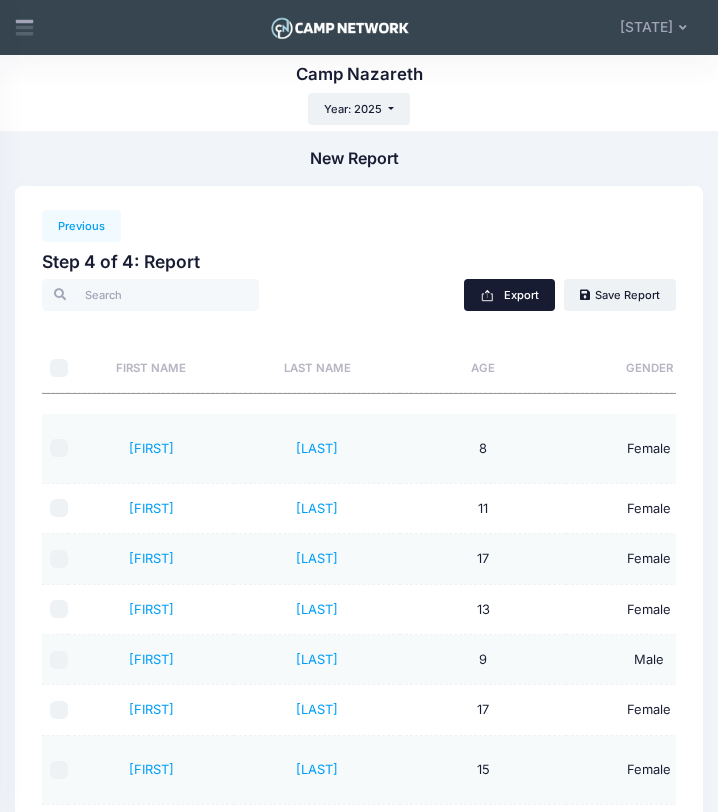 scroll, scrollTop: 0, scrollLeft: 222, axis: horizontal 